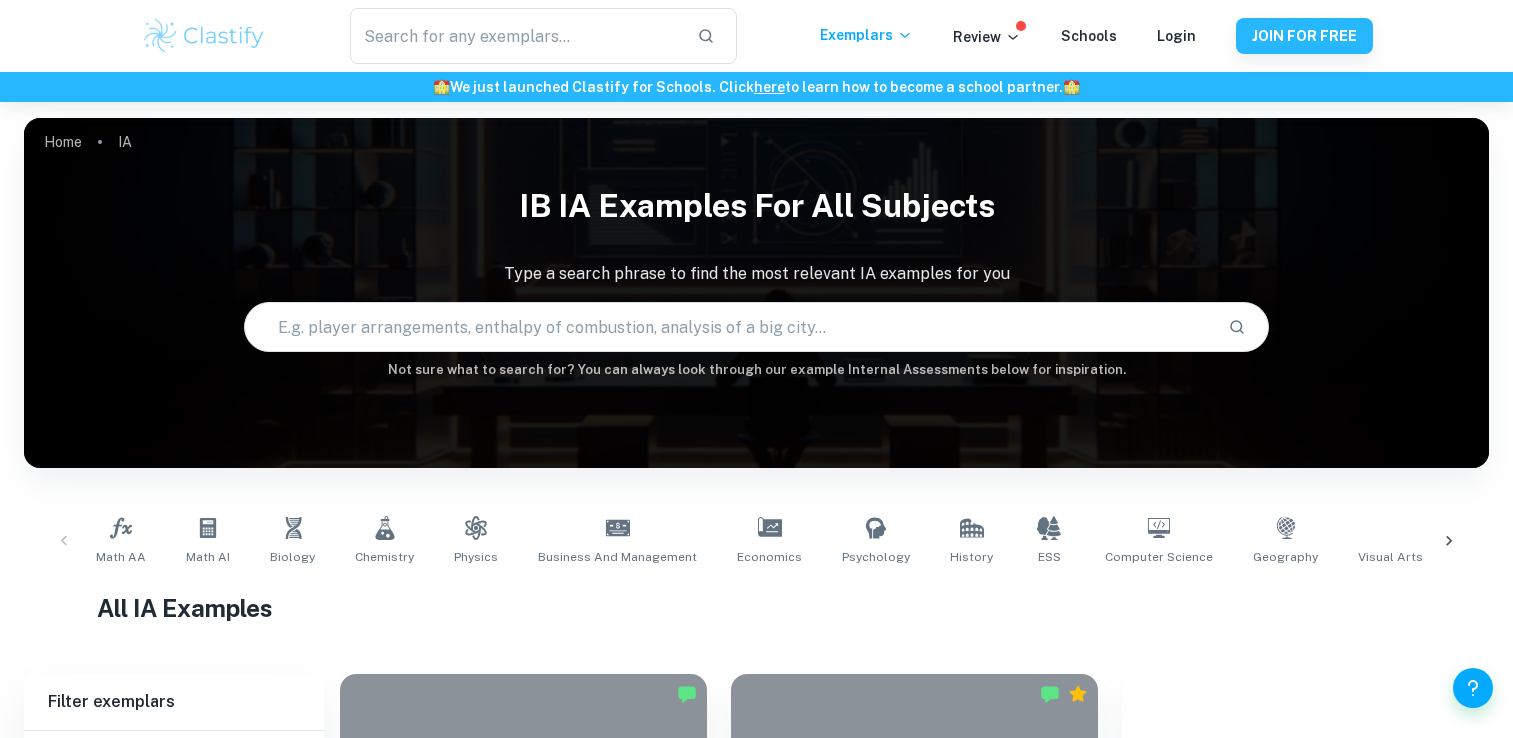scroll, scrollTop: 0, scrollLeft: 0, axis: both 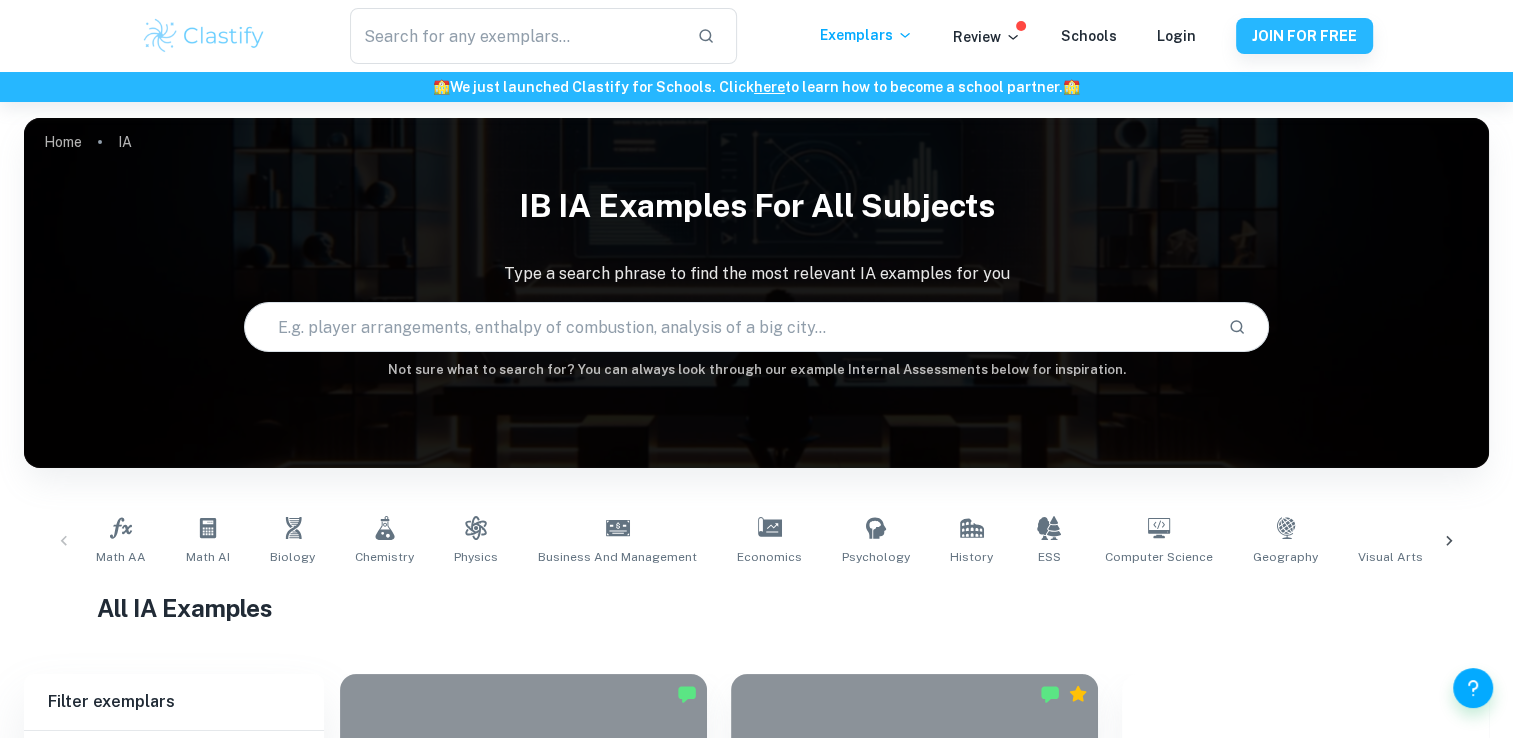 click at bounding box center (729, 327) 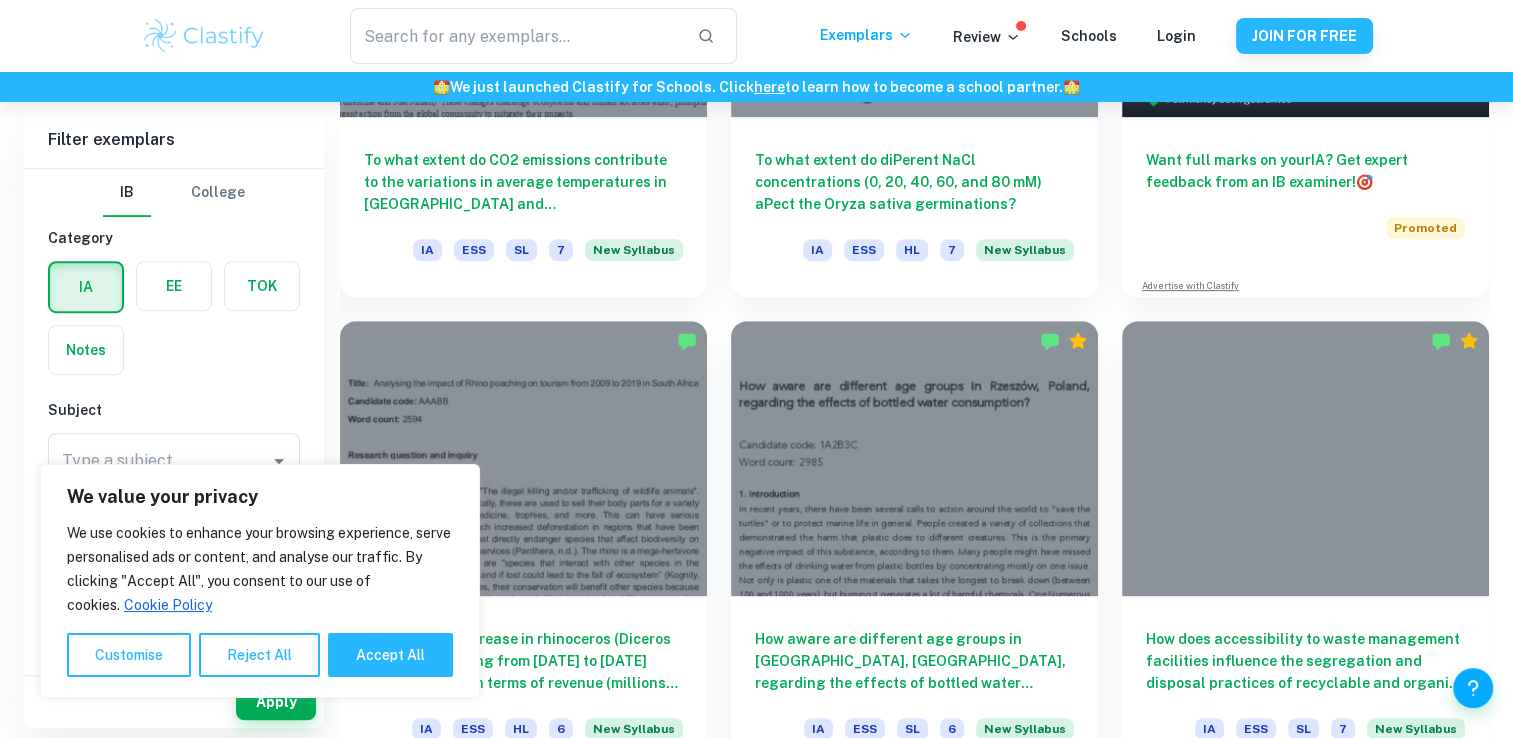 scroll, scrollTop: 844, scrollLeft: 0, axis: vertical 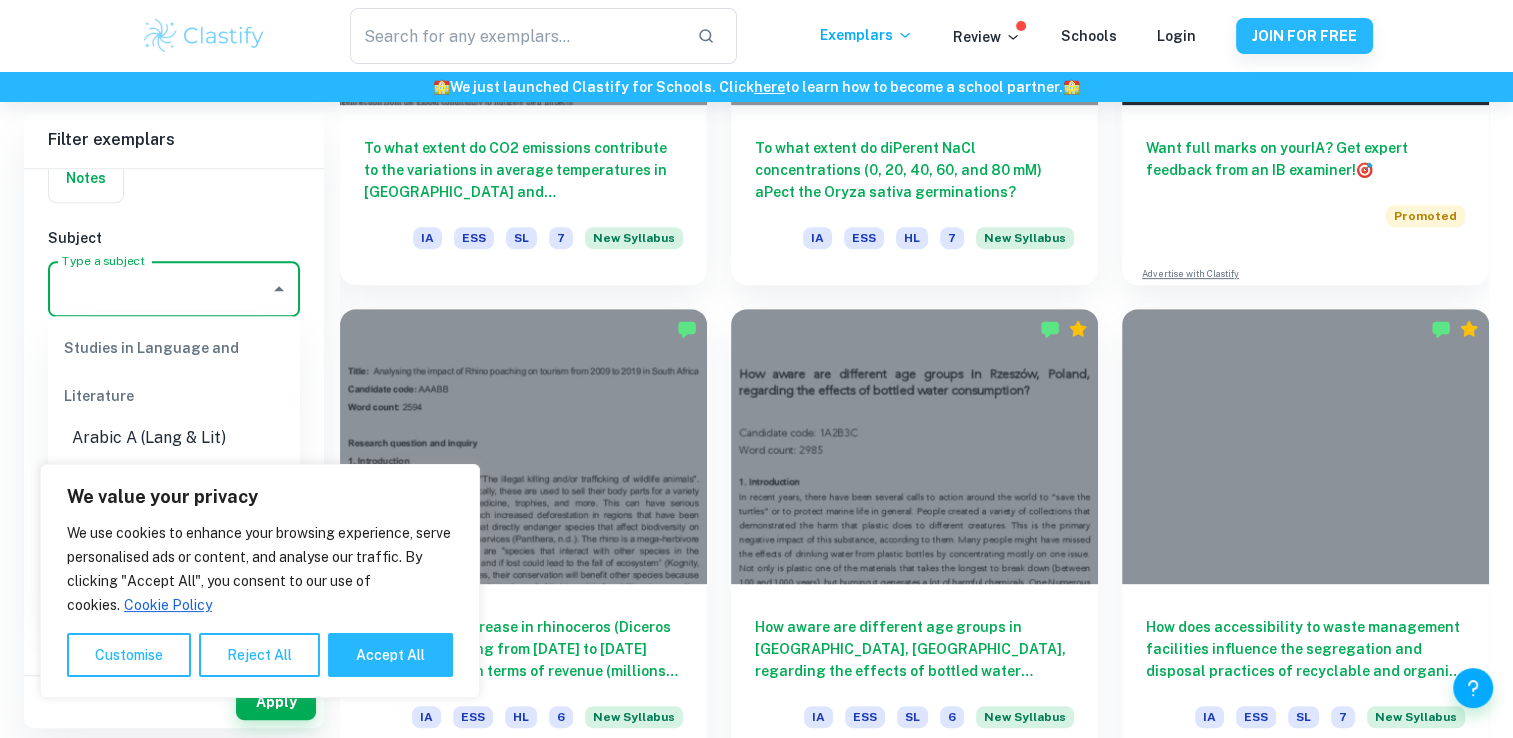click on "Type a subject" at bounding box center (159, 289) 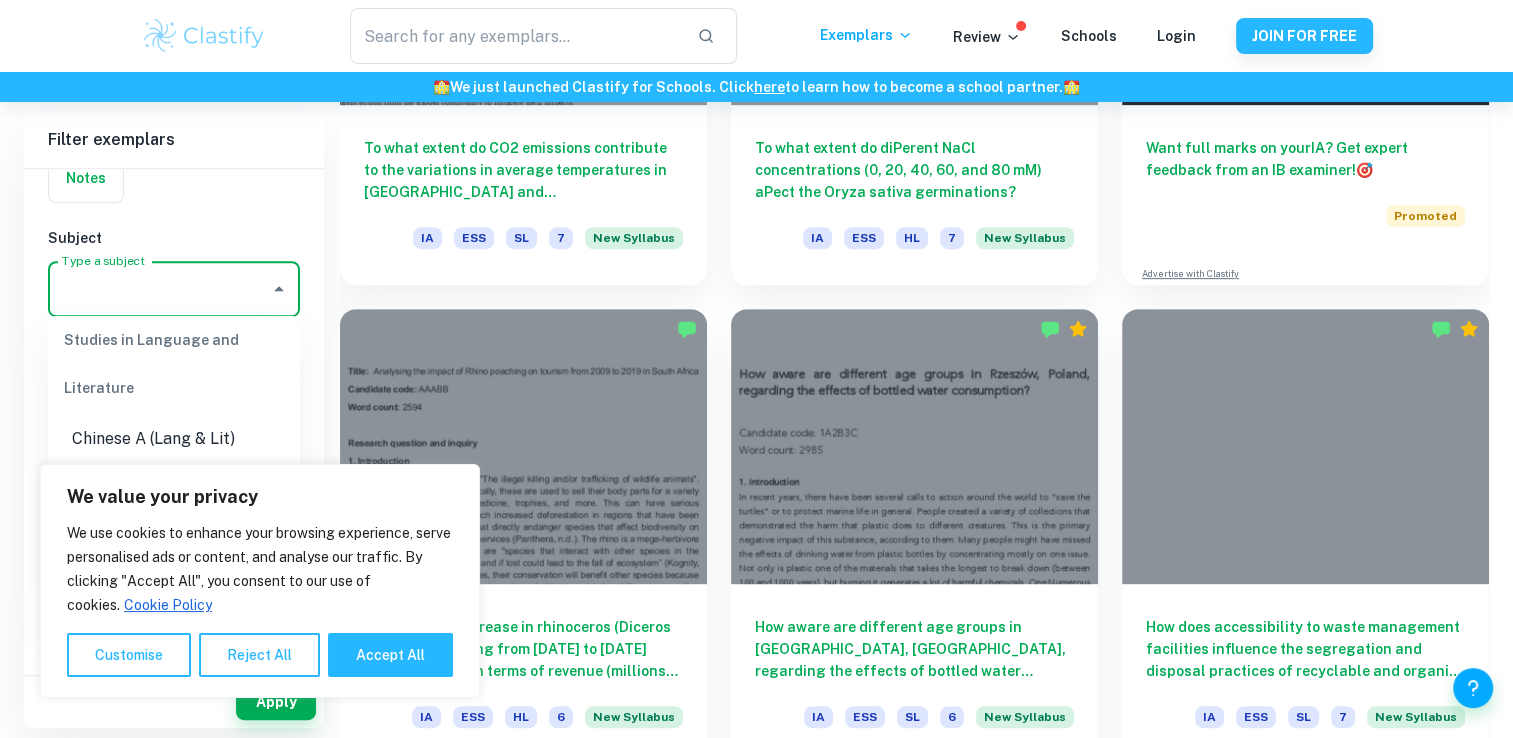 scroll, scrollTop: 0, scrollLeft: 0, axis: both 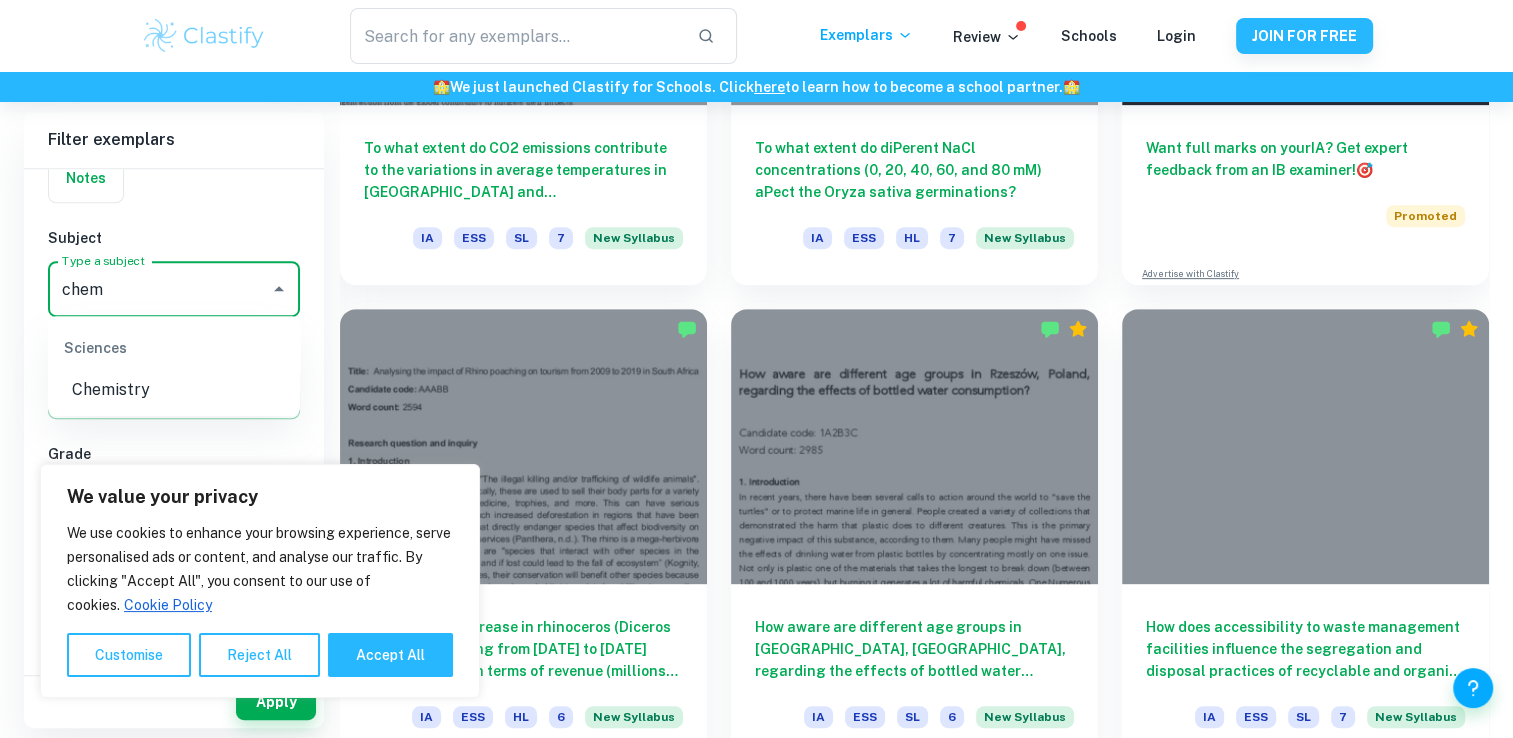 click on "Chemistry" at bounding box center (174, 390) 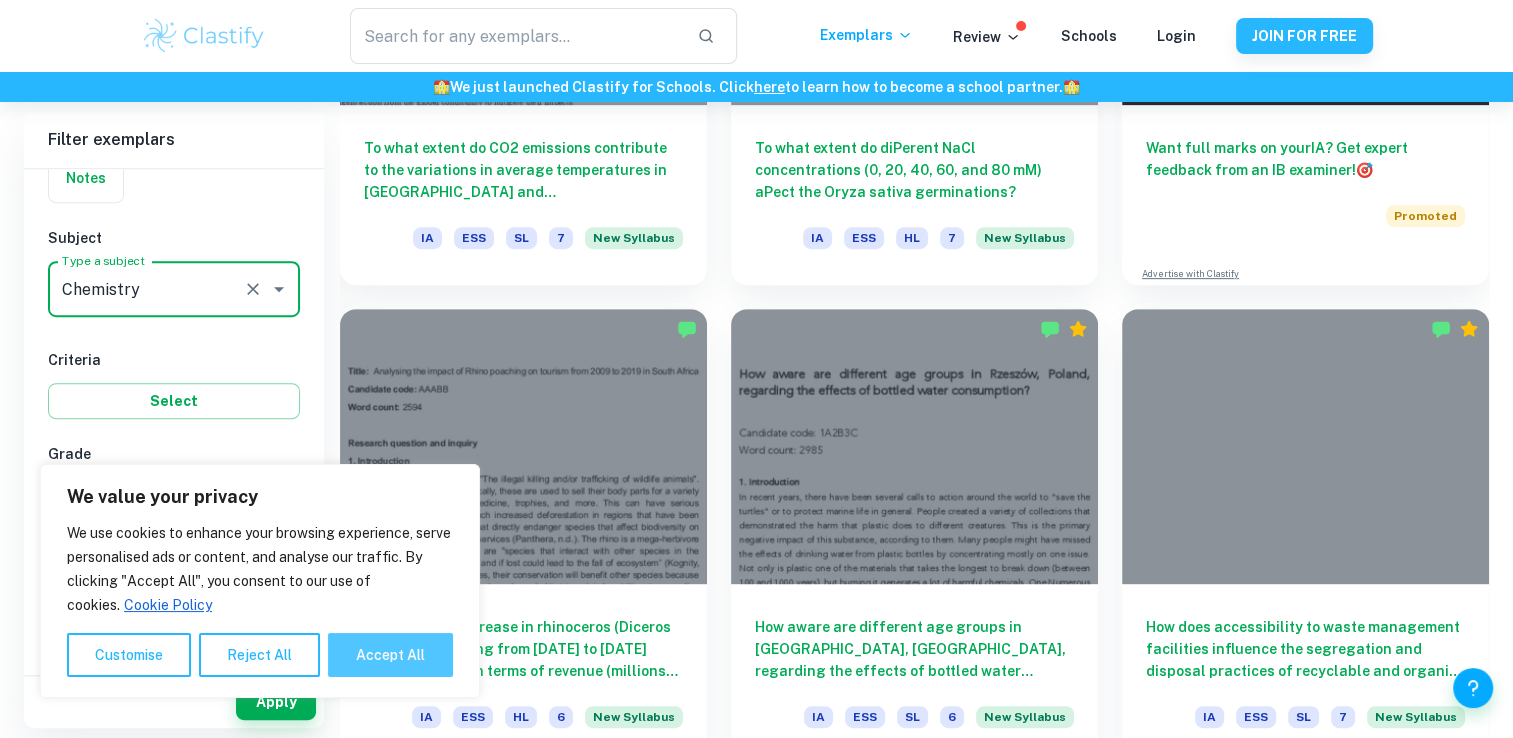 type on "Chemistry" 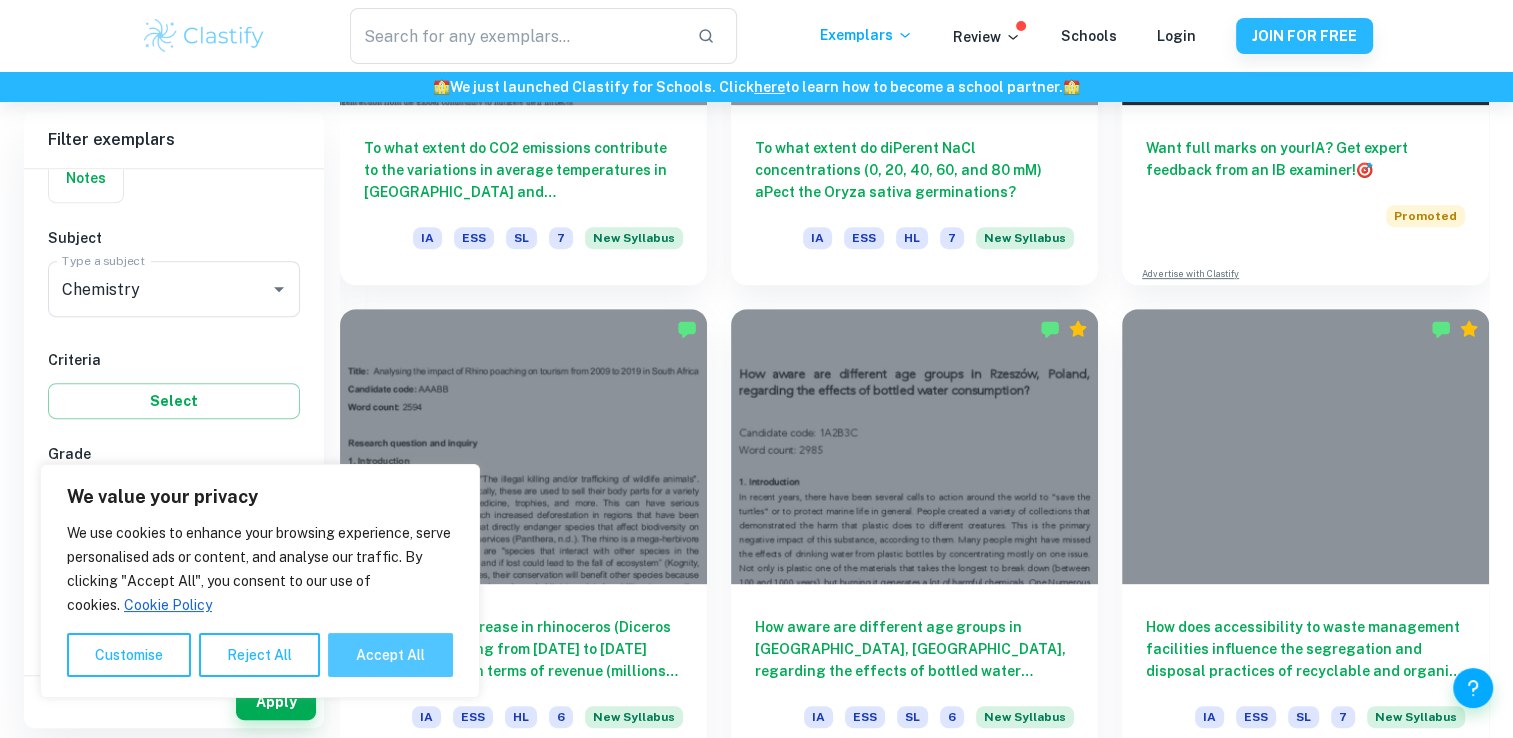 click on "Accept All" at bounding box center [390, 655] 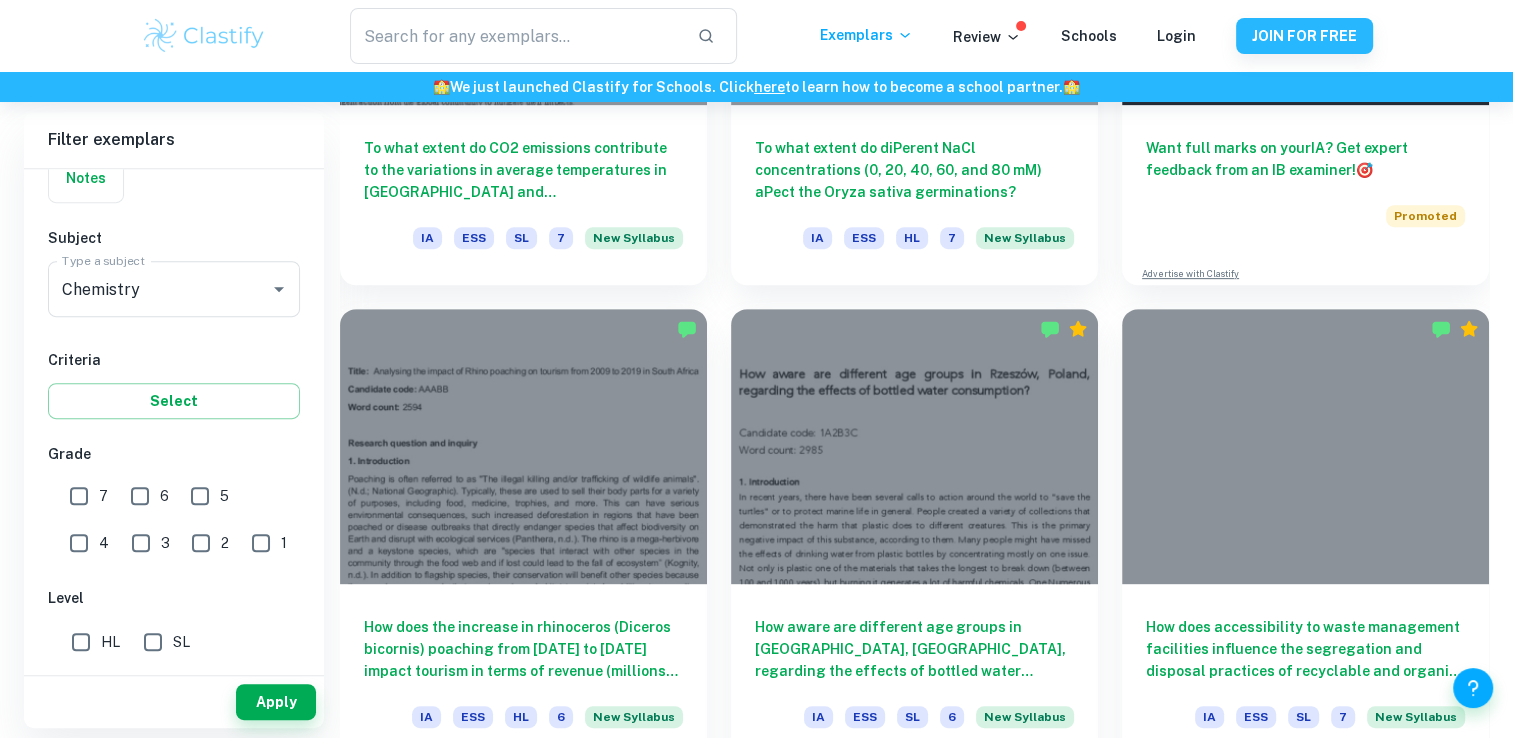 click on "7" at bounding box center [79, 496] 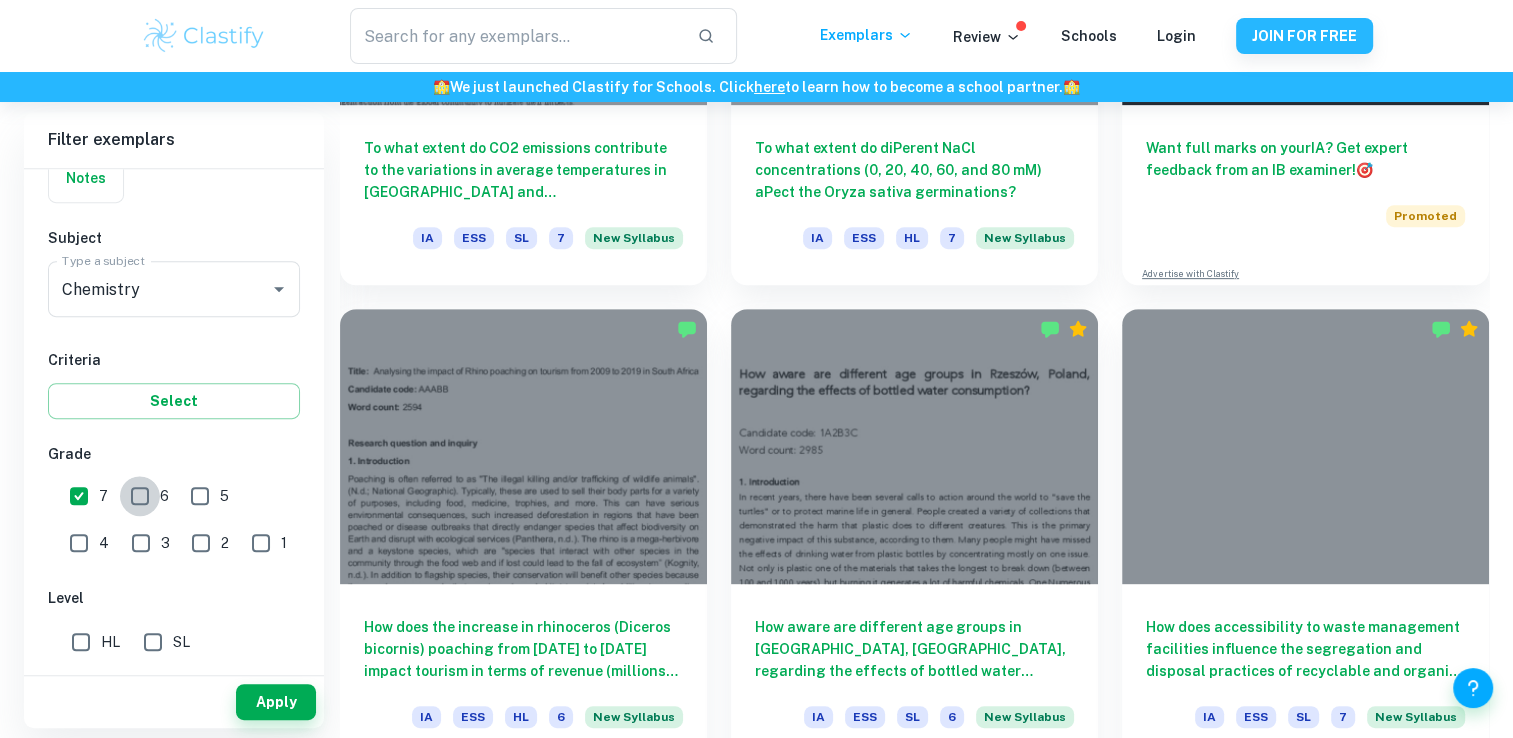 click on "6" at bounding box center (140, 496) 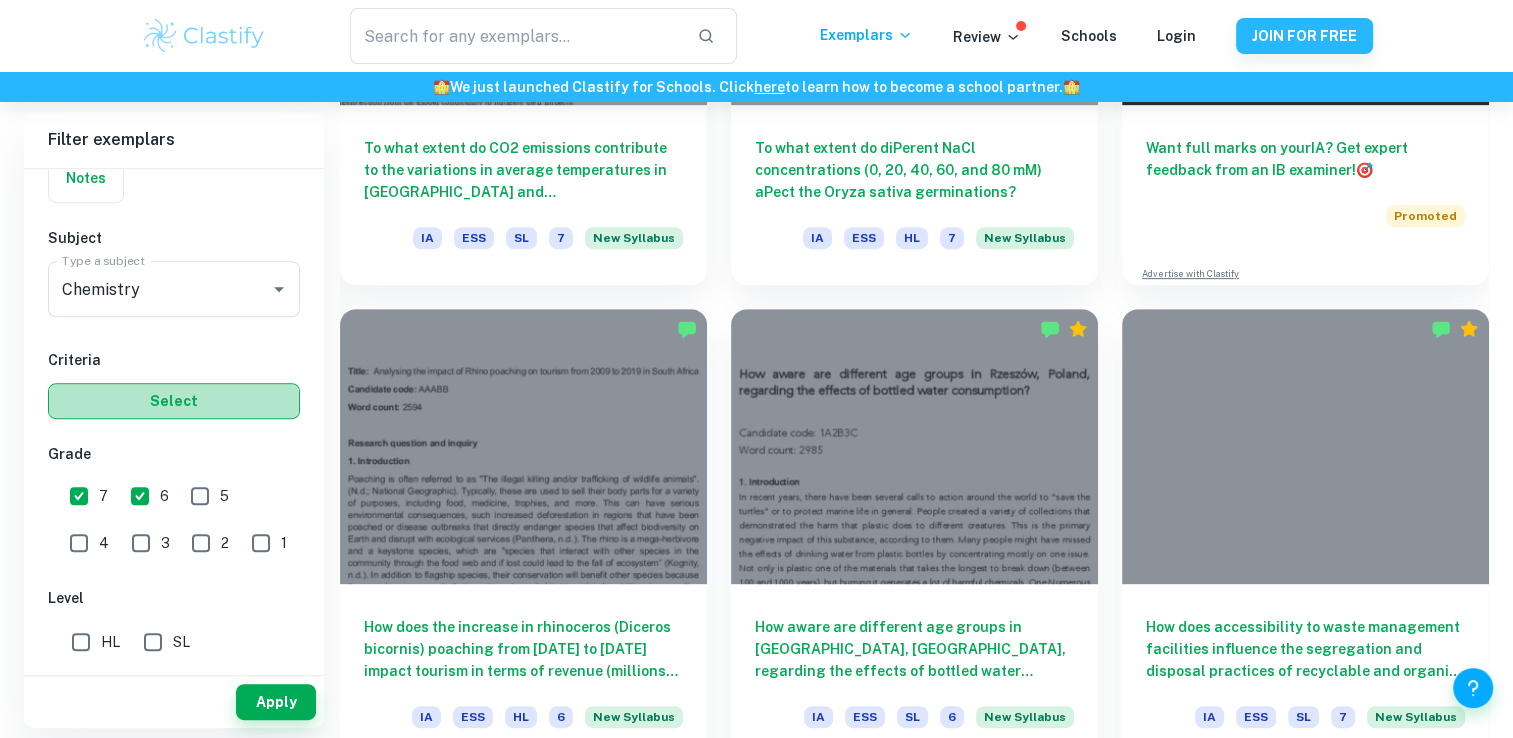 click on "Select" at bounding box center (174, 401) 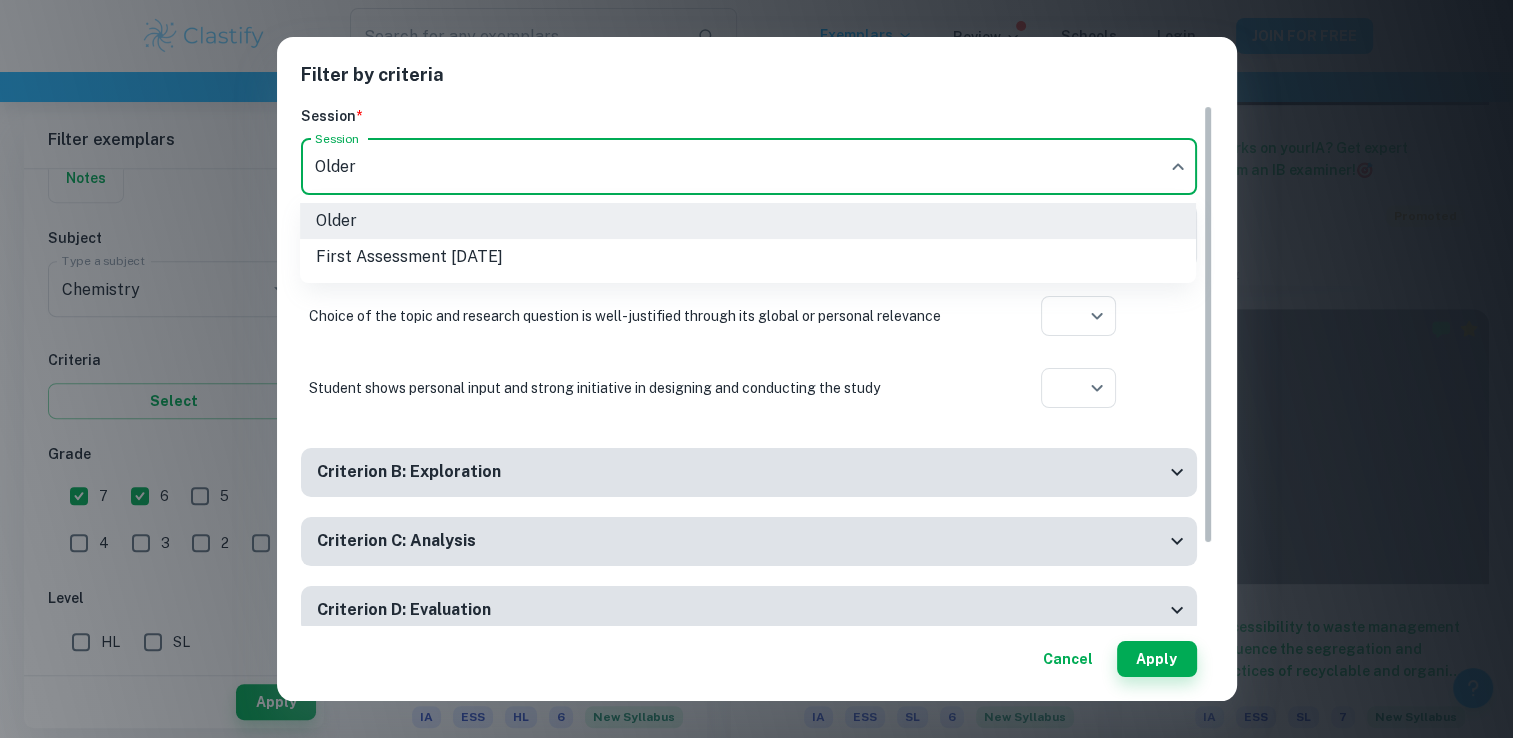 click on "We value your privacy We use cookies to enhance your browsing experience, serve personalised ads or content, and analyse our traffic. By clicking "Accept All", you consent to our use of cookies.   Cookie Policy Customise   Reject All   Accept All   Customise Consent Preferences   We use cookies to help you navigate efficiently and perform certain functions. You will find detailed information about all cookies under each consent category below. The cookies that are categorised as "Necessary" are stored on your browser as they are essential for enabling the basic functionalities of the site. ...  Show more For more information on how Google's third-party cookies operate and handle your data, see:   Google Privacy Policy Necessary Always Active Necessary cookies are required to enable the basic features of this site, such as providing secure log-in or adjusting your consent preferences. These cookies do not store any personally identifiable data. Functional Analytics Performance Advertisement Uncategorised" at bounding box center [756, -373] 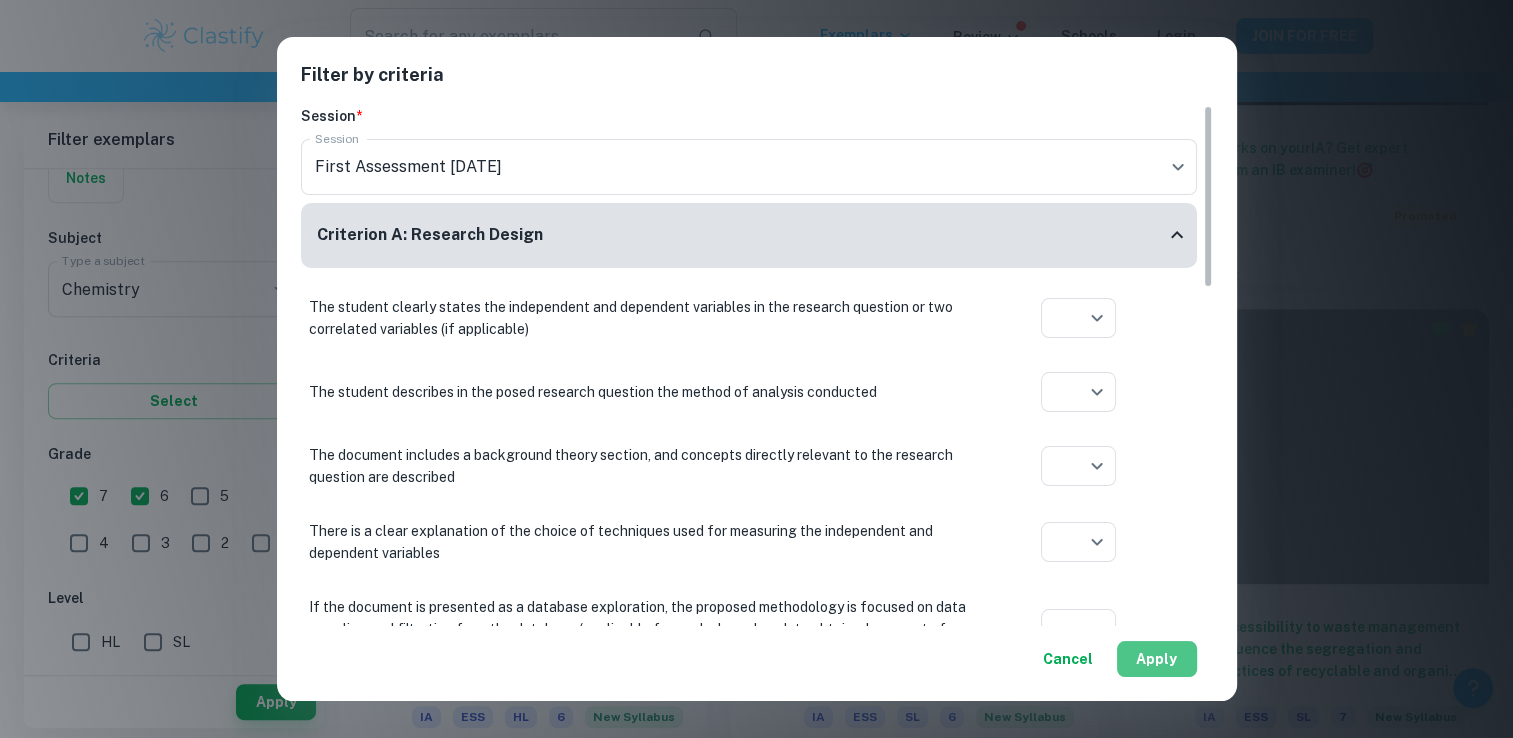 click on "Apply" at bounding box center [1157, 659] 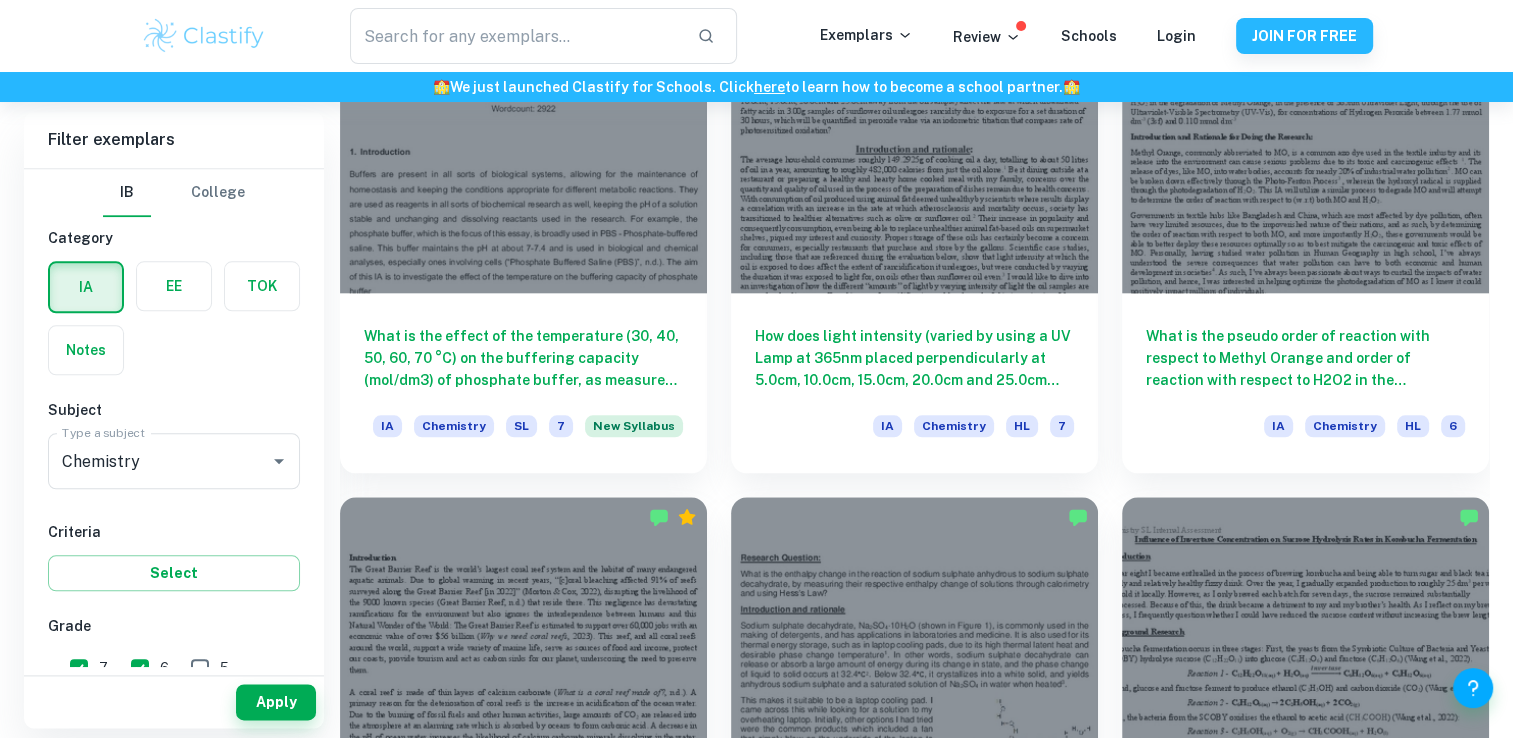 scroll, scrollTop: 2174, scrollLeft: 0, axis: vertical 